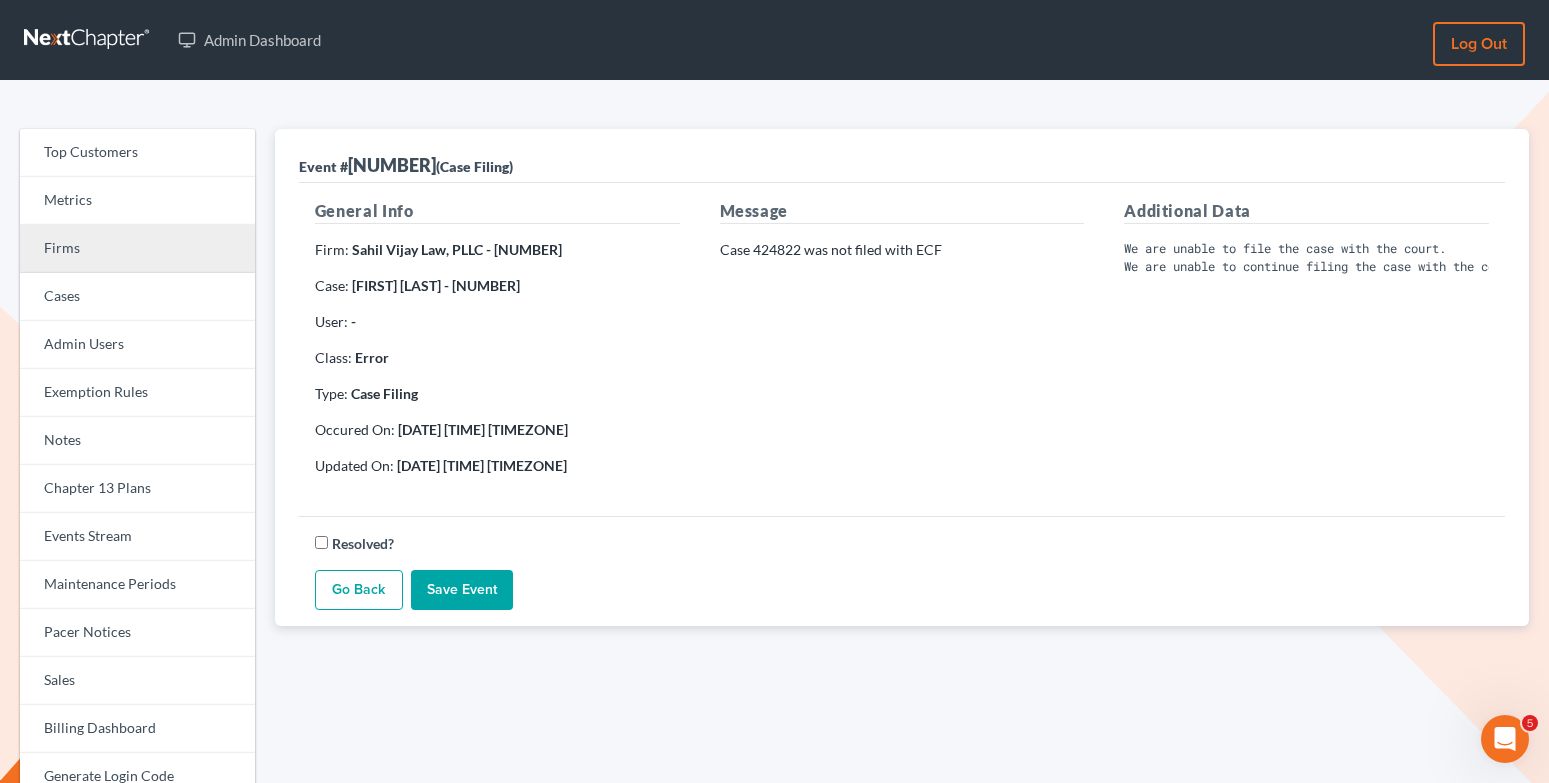 scroll, scrollTop: 0, scrollLeft: 0, axis: both 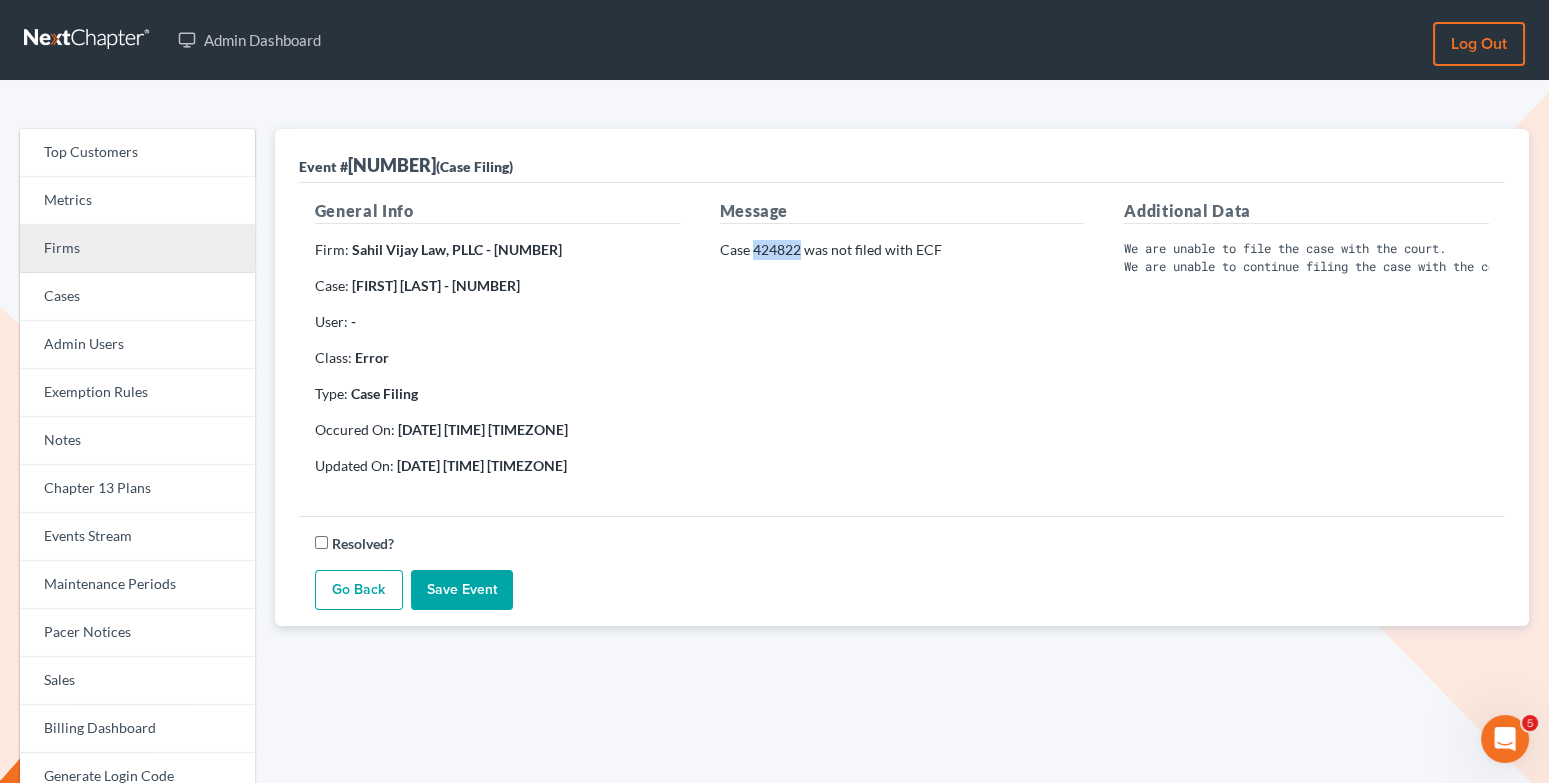click on "Firms" at bounding box center (137, 249) 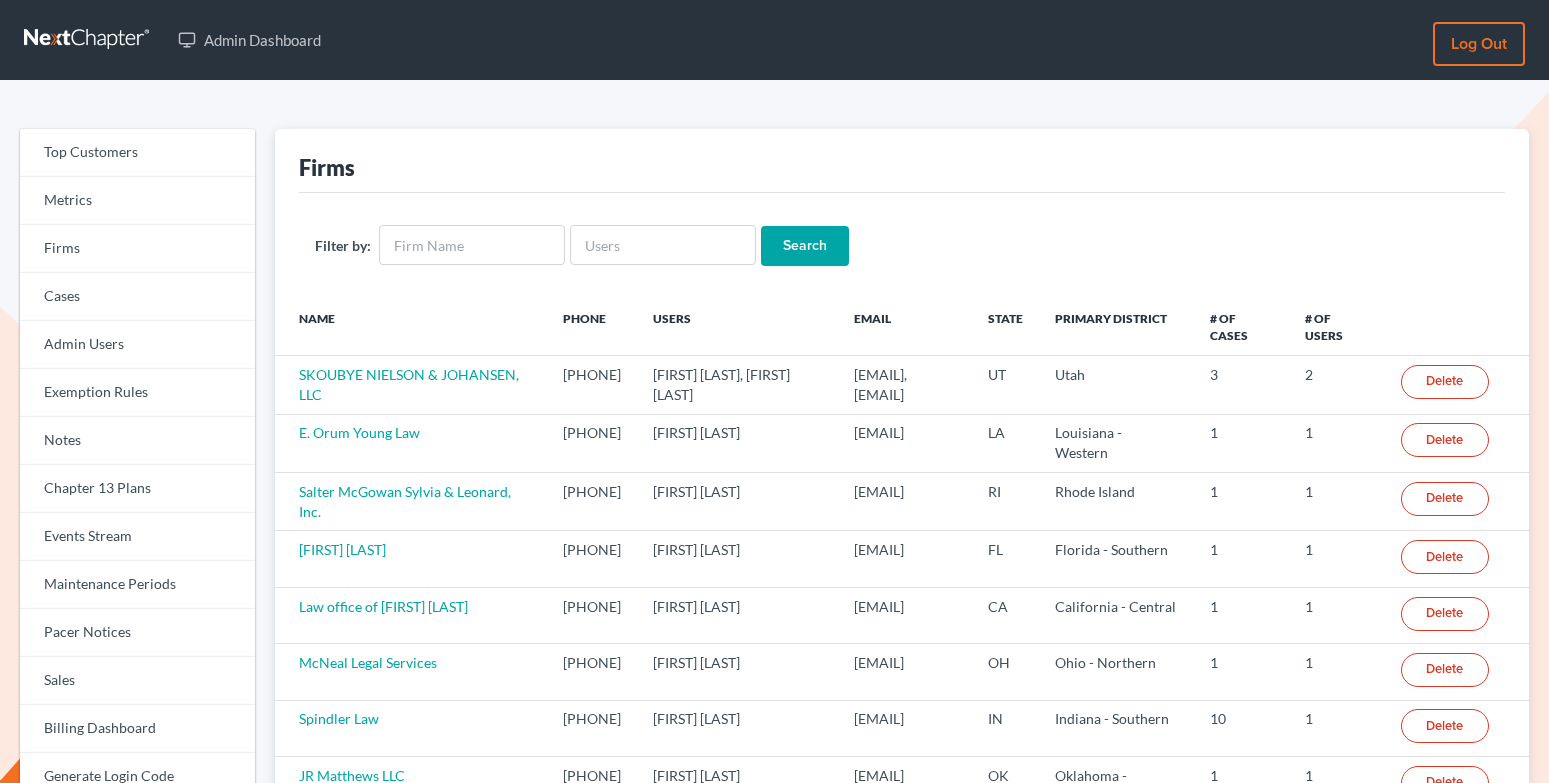 scroll, scrollTop: 0, scrollLeft: 0, axis: both 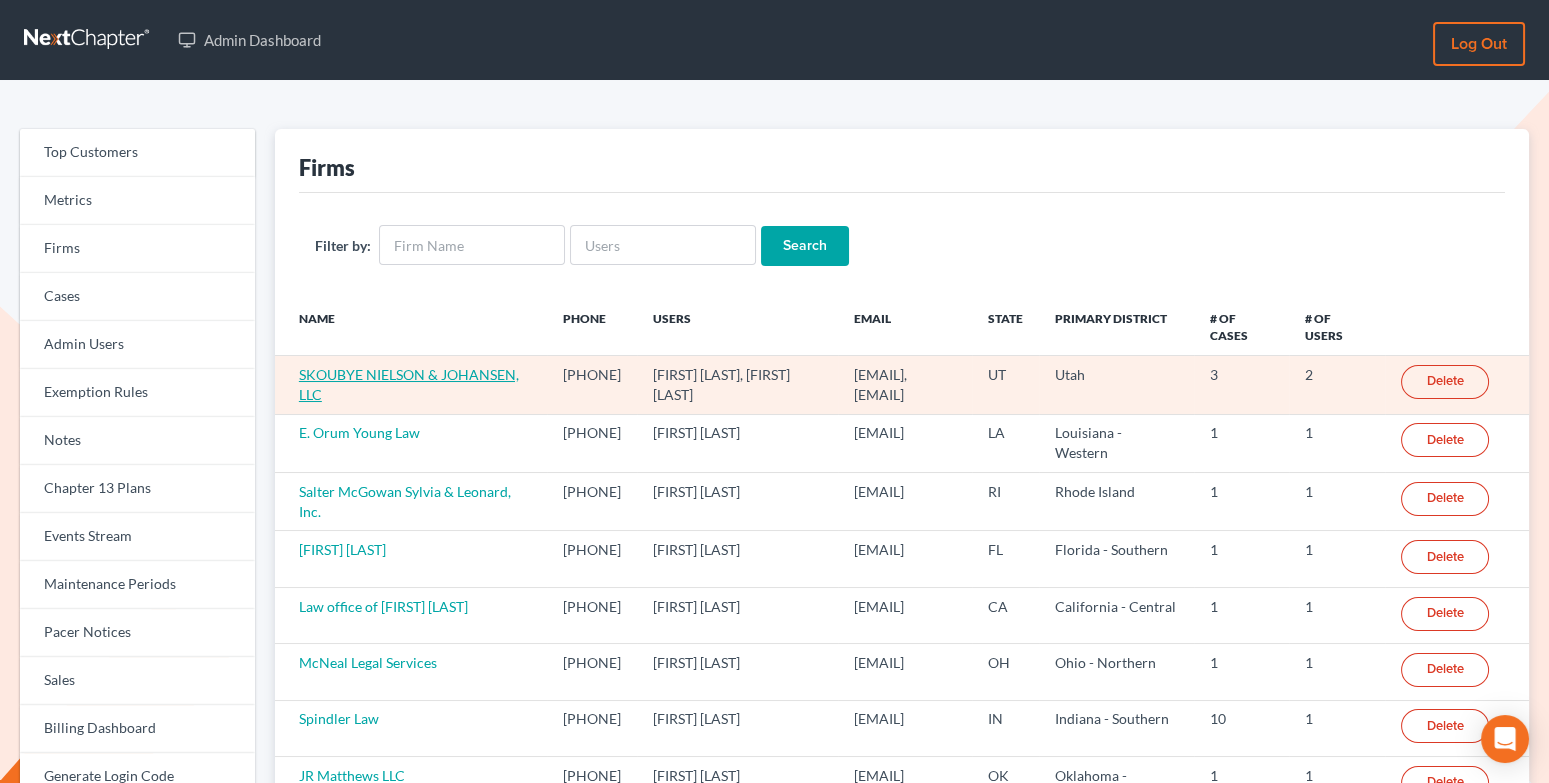 click on "SKOUBYE NIELSON & JOHANSEN, LLC" at bounding box center [409, 384] 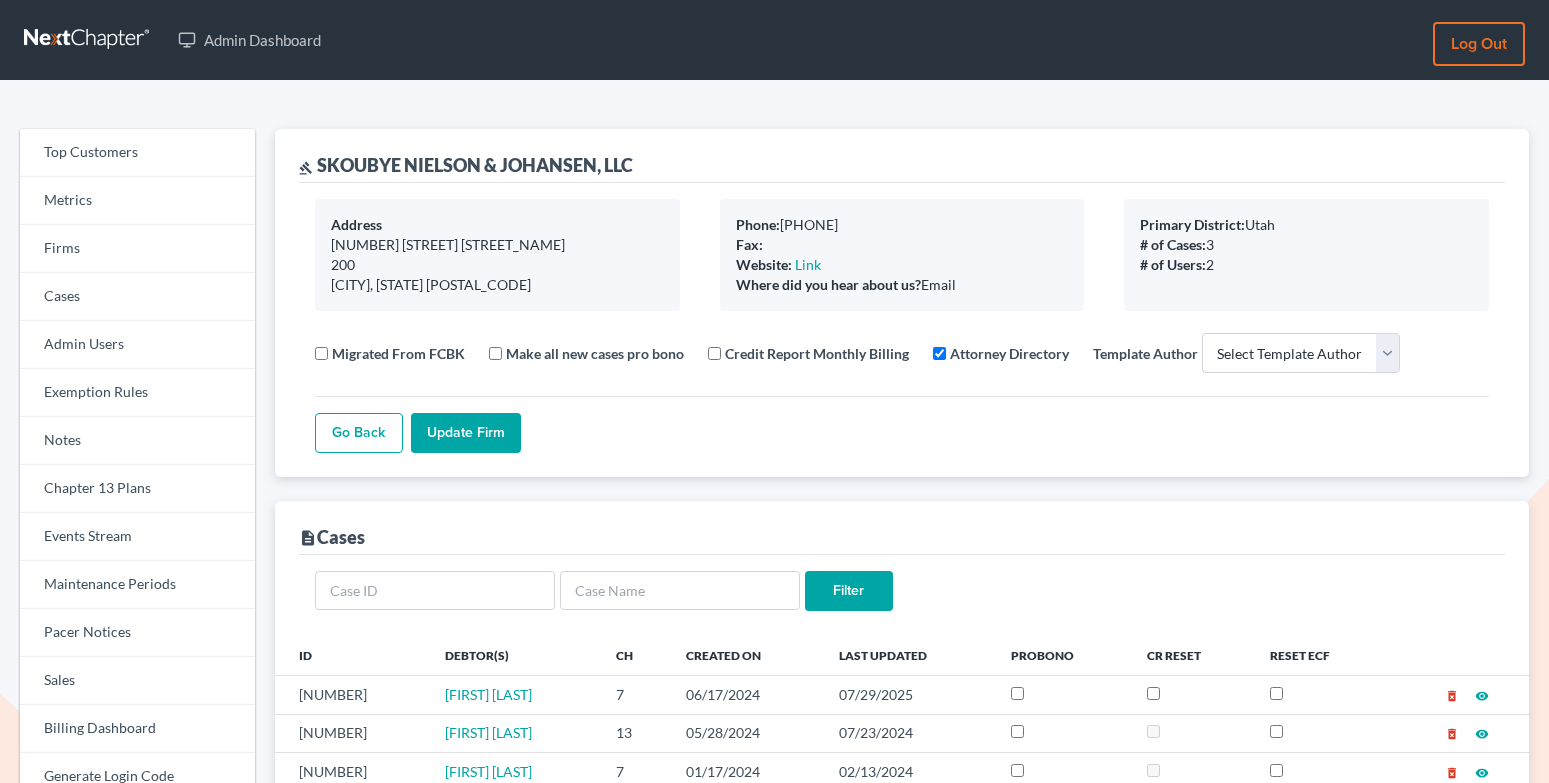 select 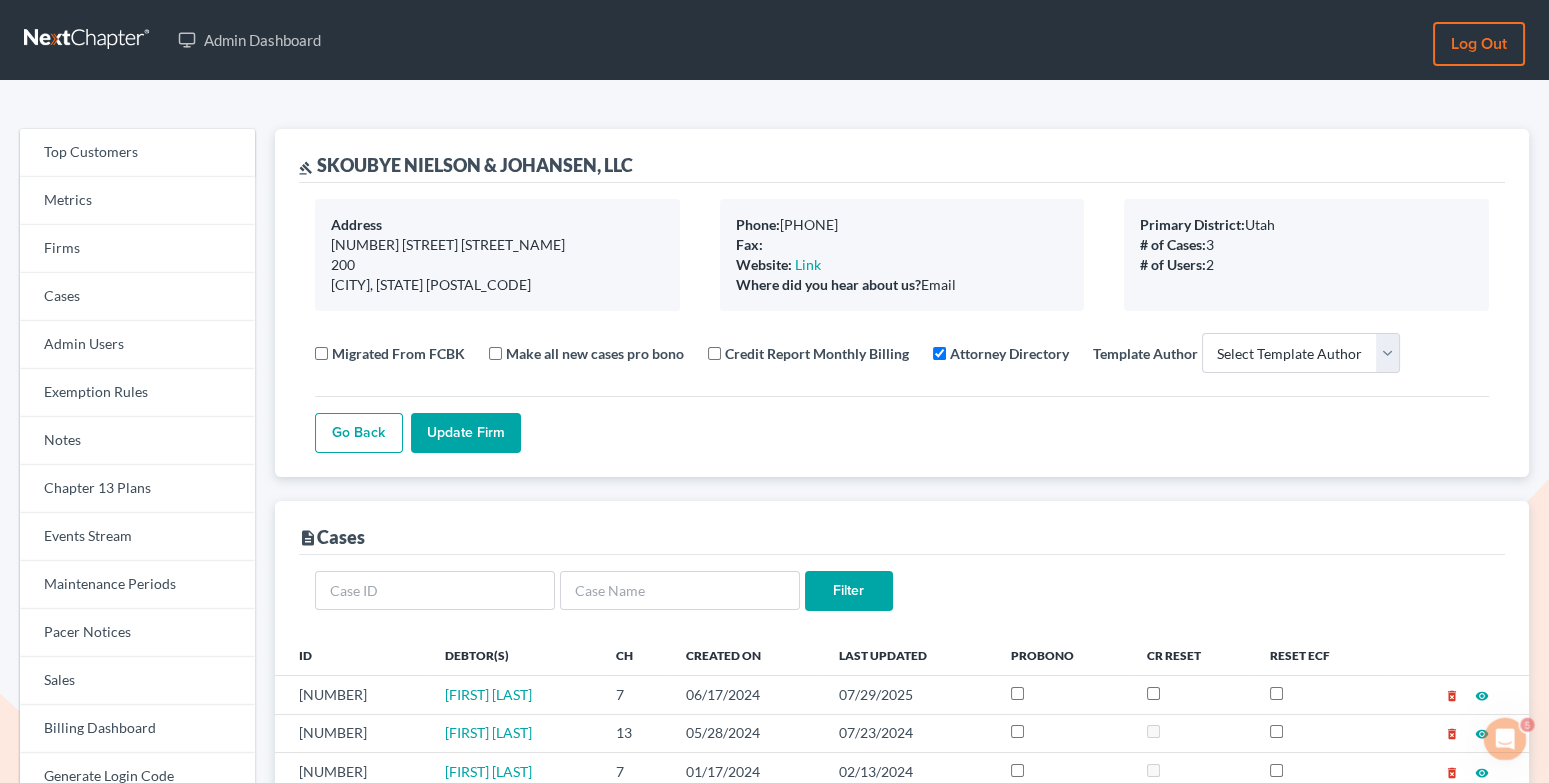scroll, scrollTop: 0, scrollLeft: 0, axis: both 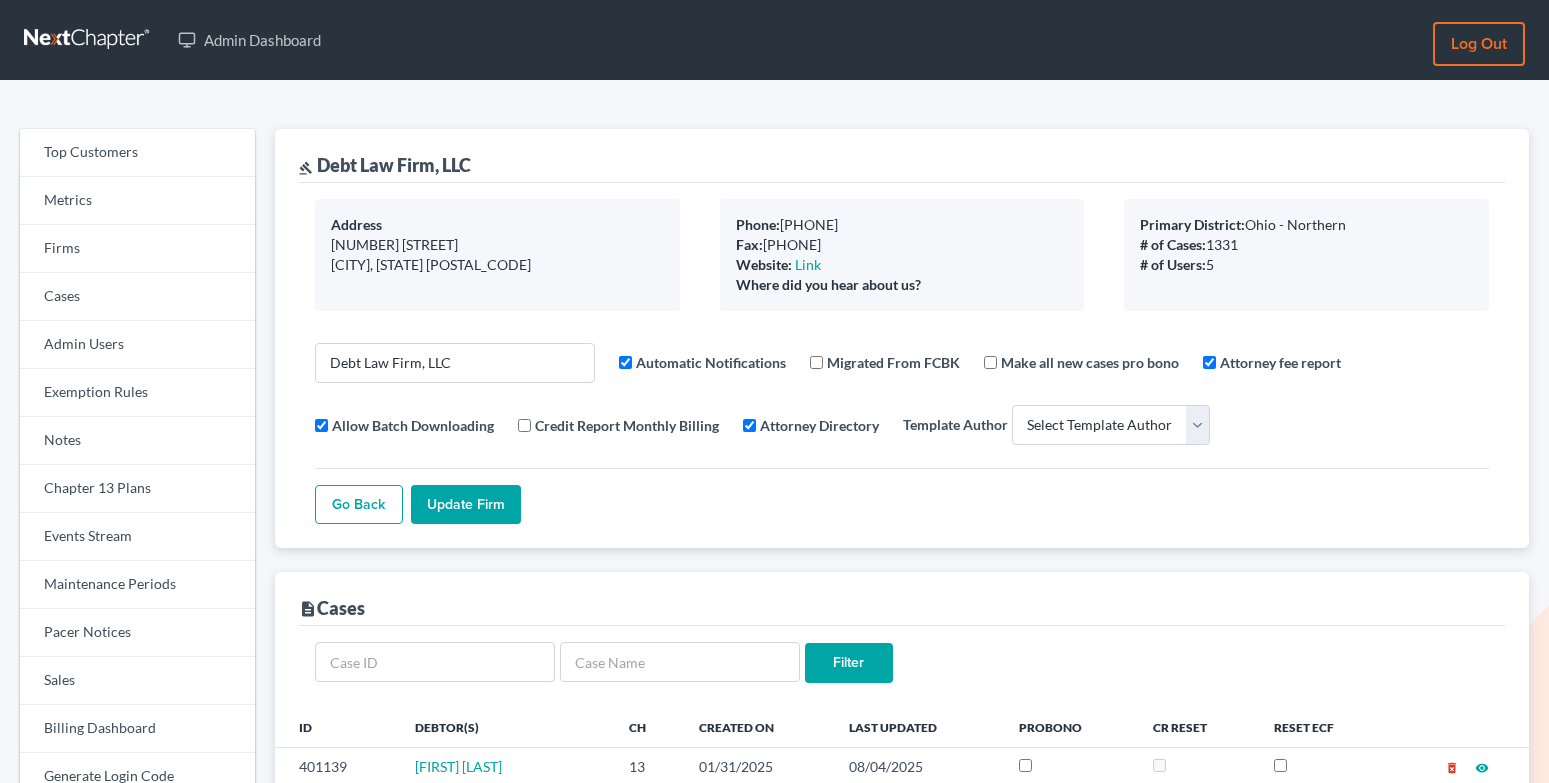 select 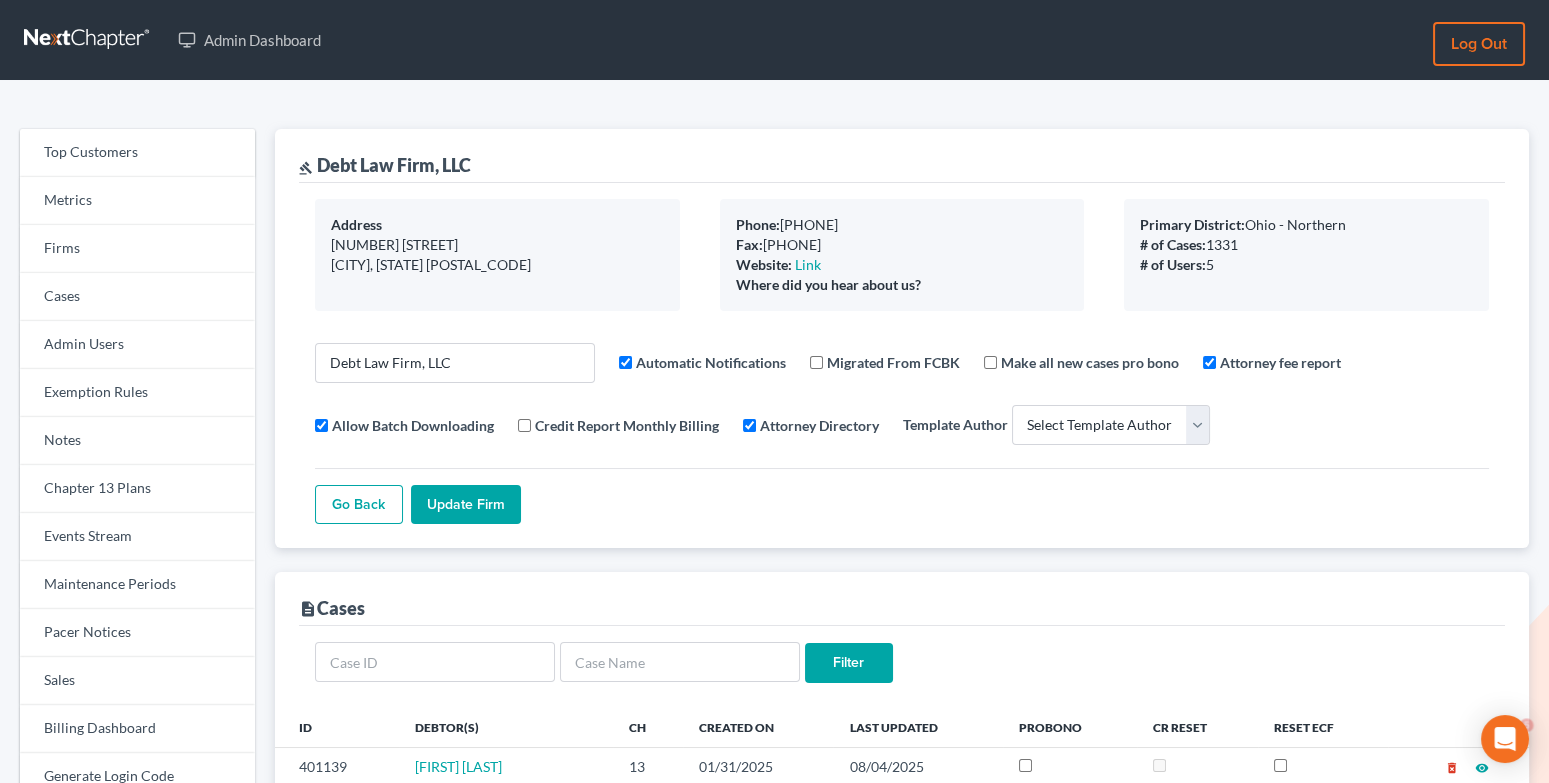 scroll, scrollTop: 0, scrollLeft: 0, axis: both 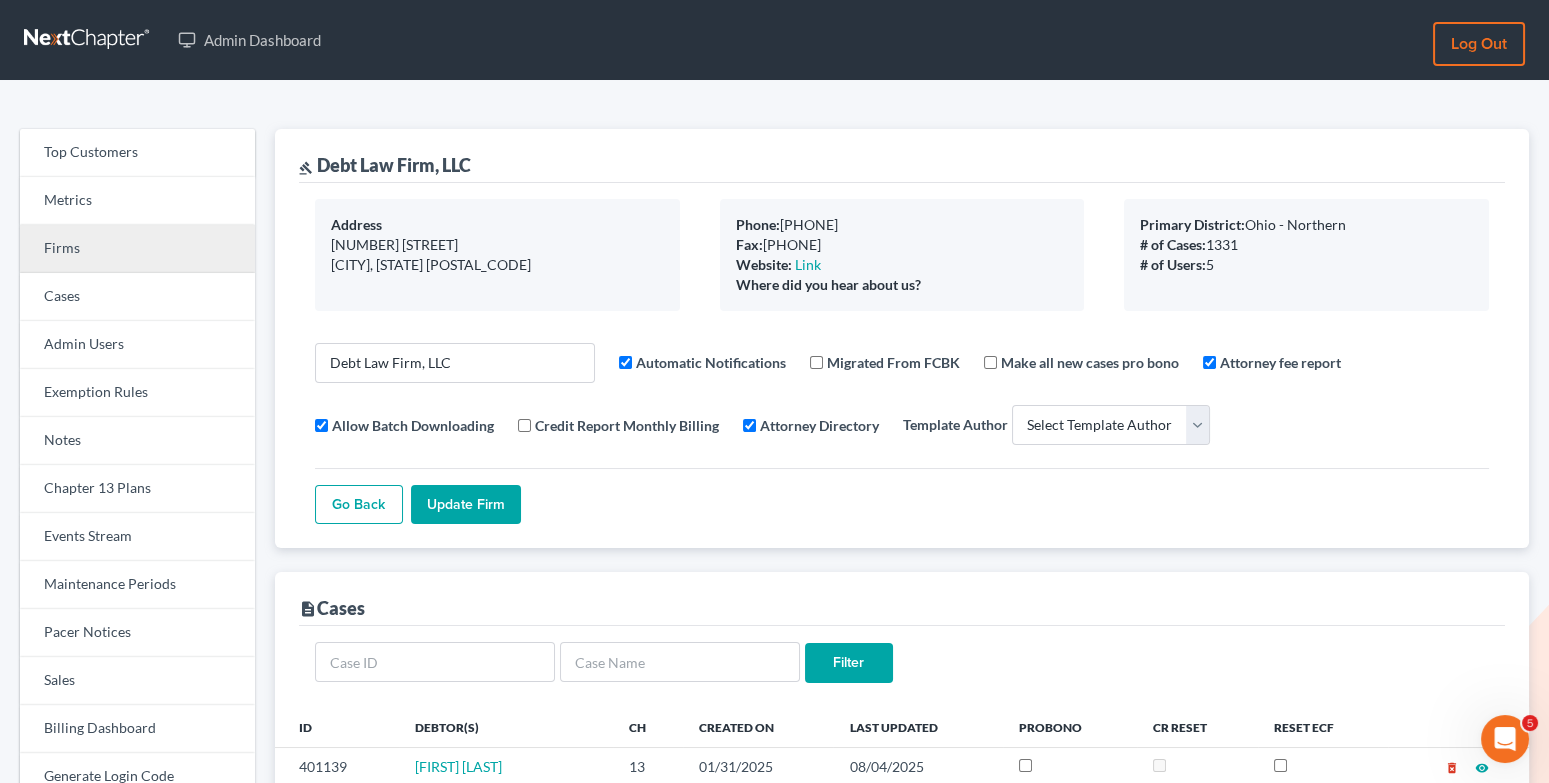 click on "Firms" at bounding box center (137, 249) 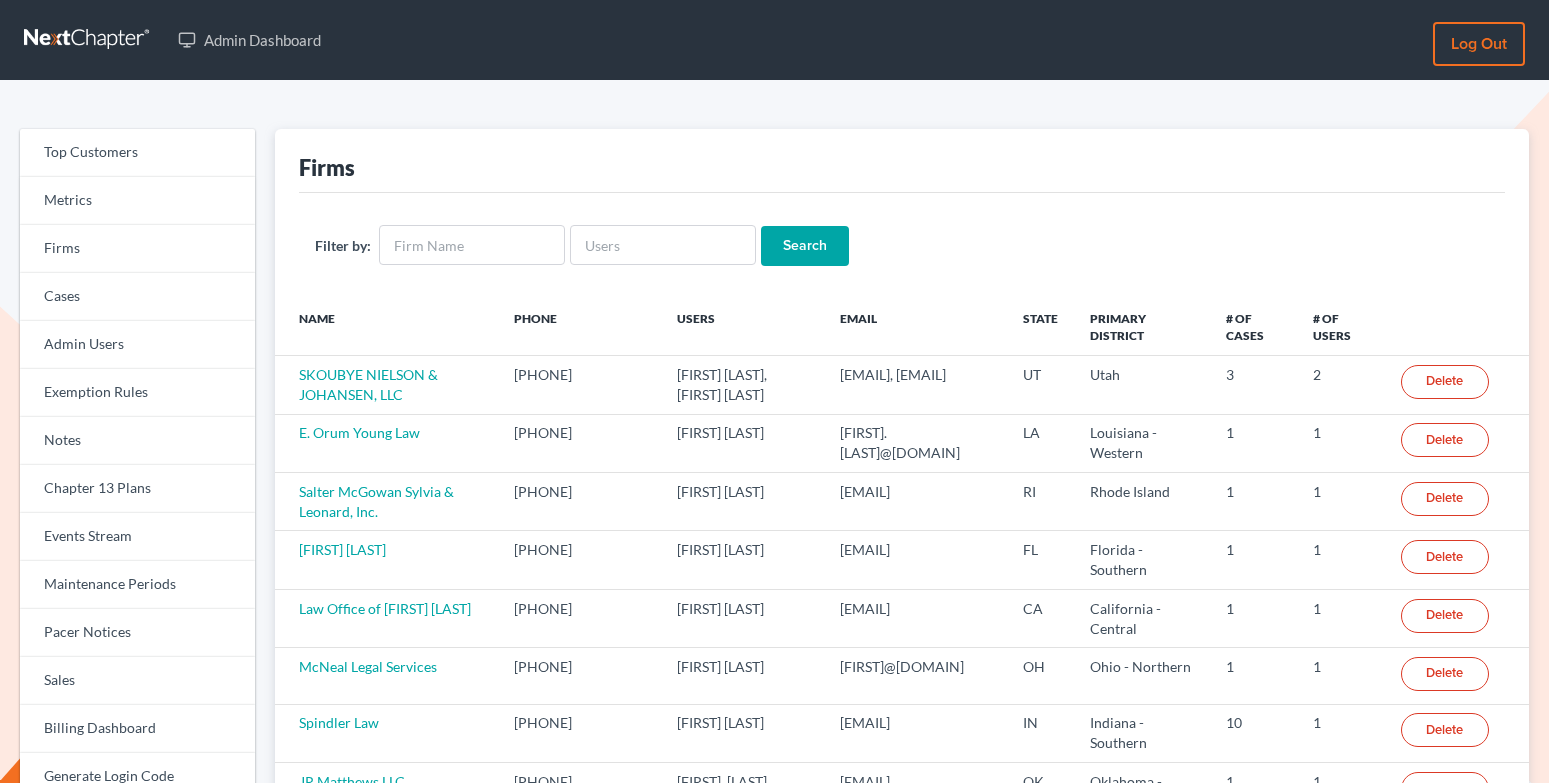 scroll, scrollTop: 0, scrollLeft: 0, axis: both 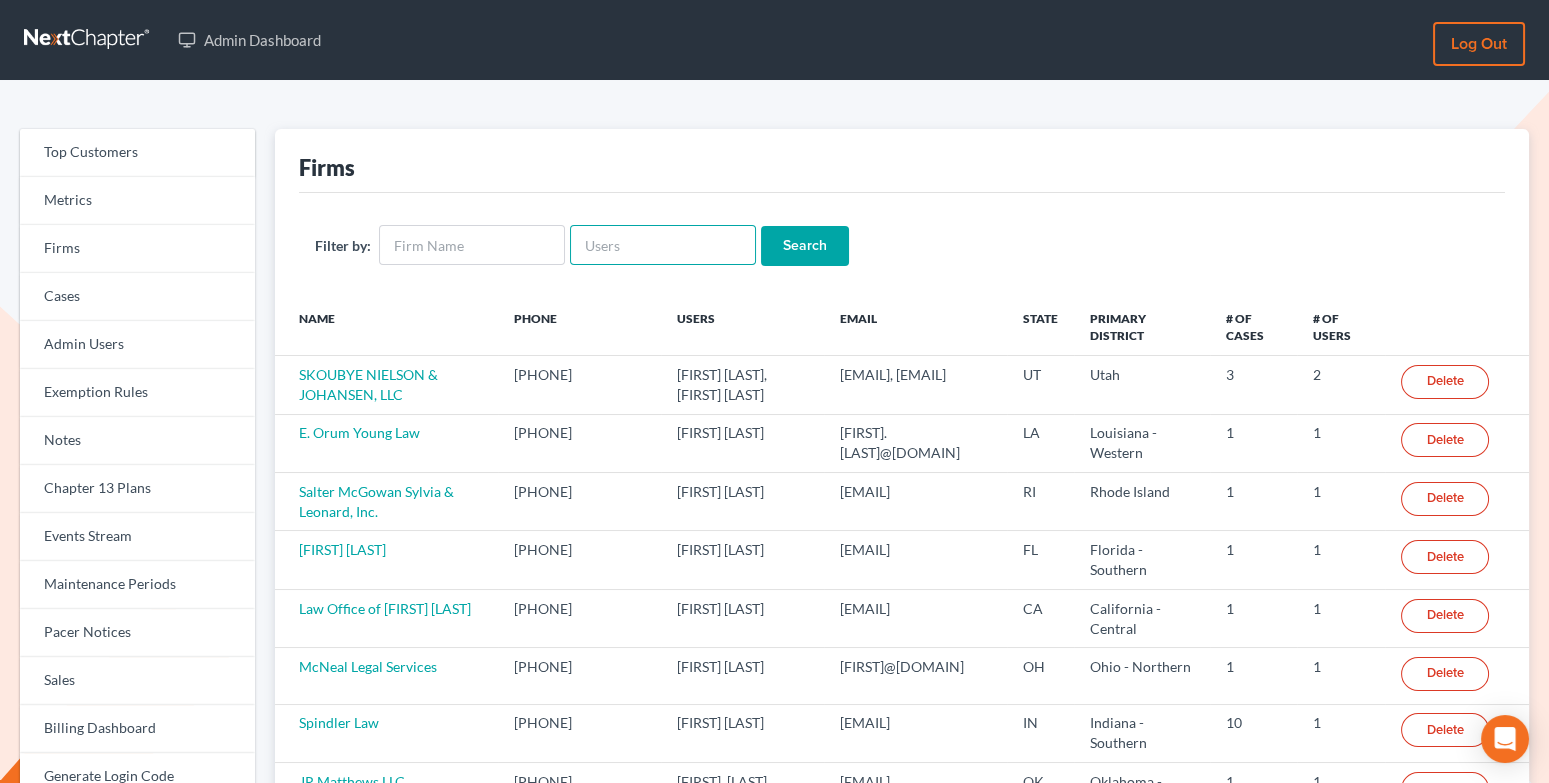 click at bounding box center (663, 245) 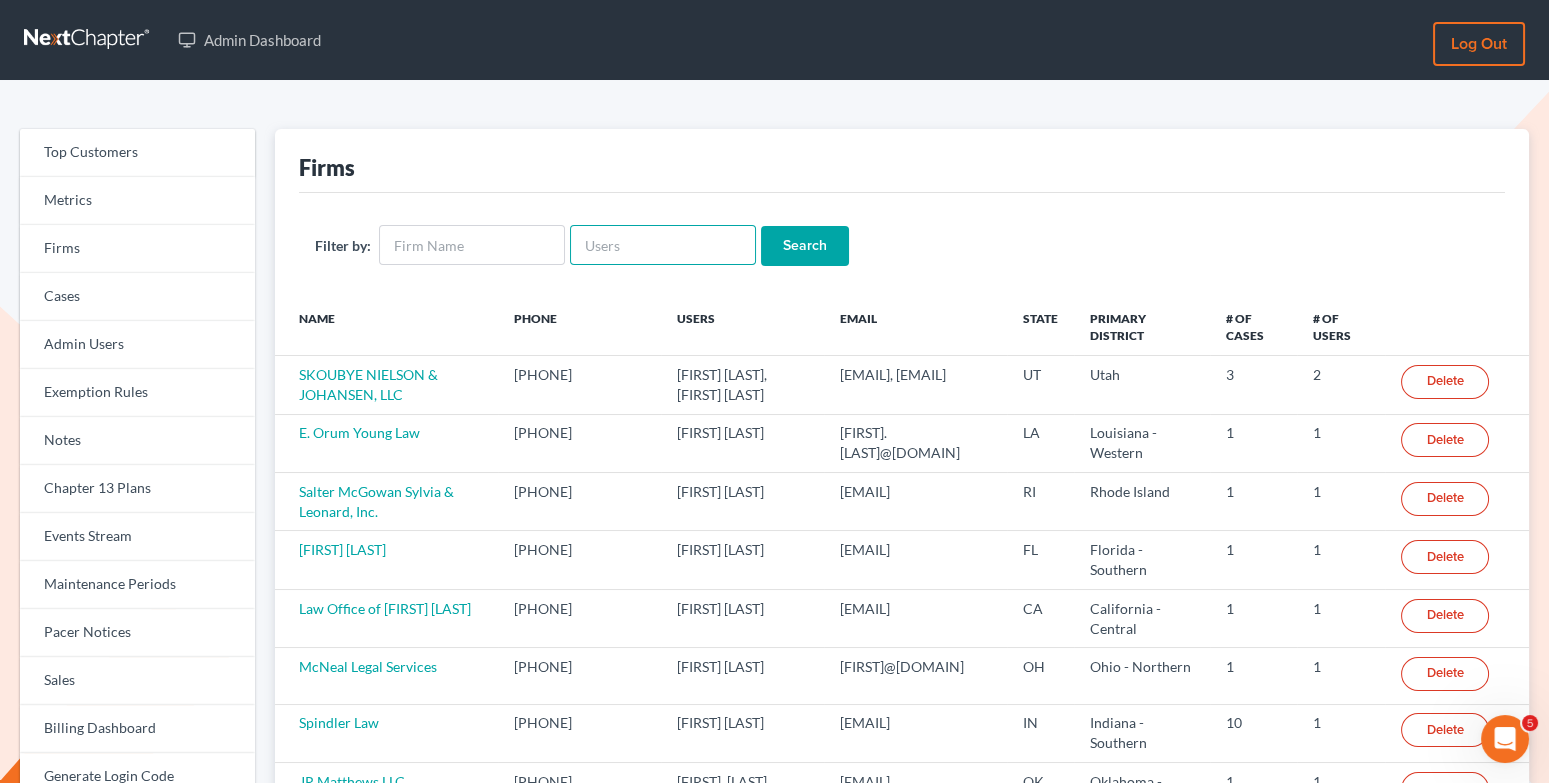 scroll, scrollTop: 0, scrollLeft: 0, axis: both 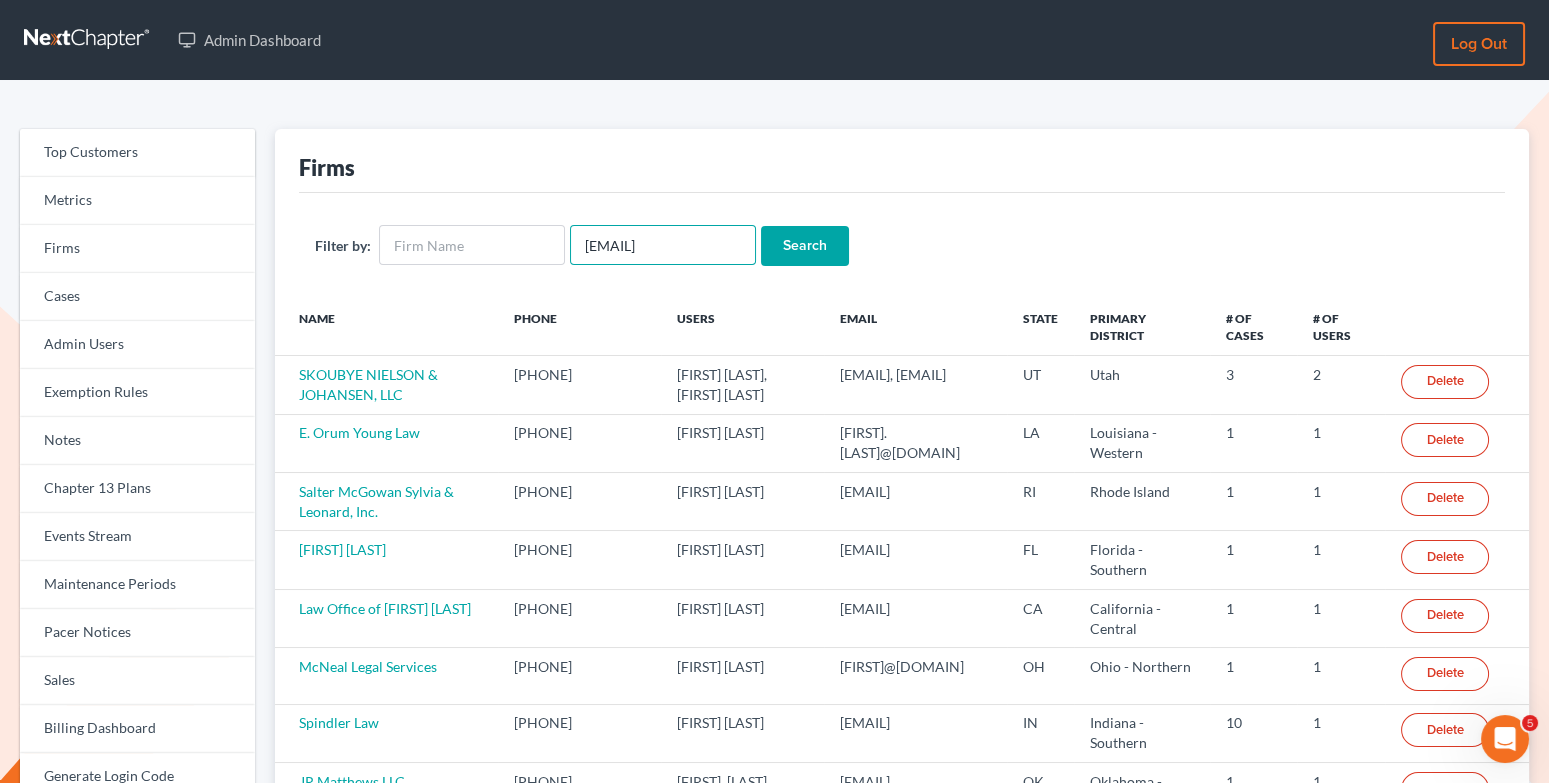 type on "[EMAIL]" 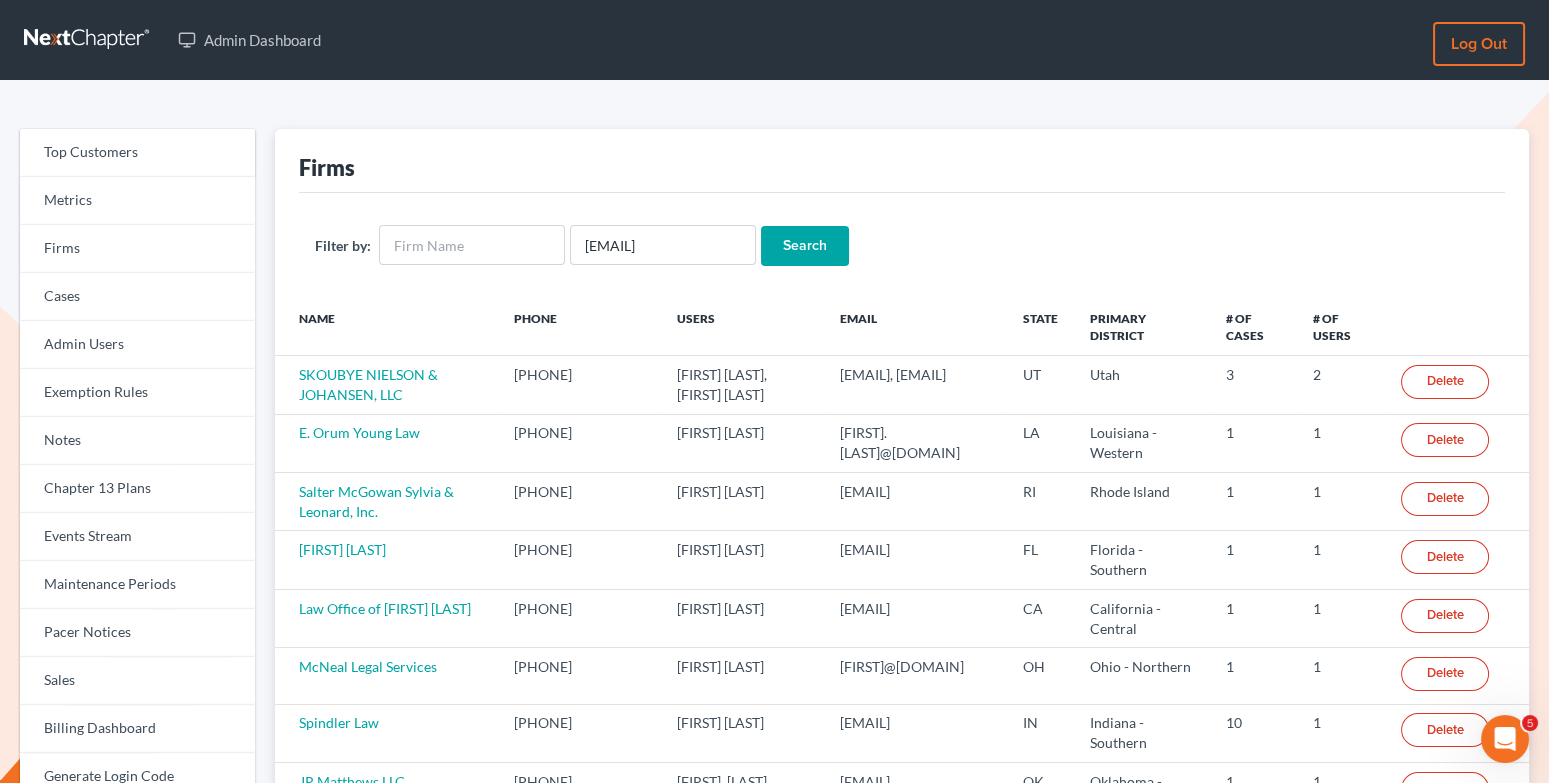 scroll, scrollTop: 0, scrollLeft: 0, axis: both 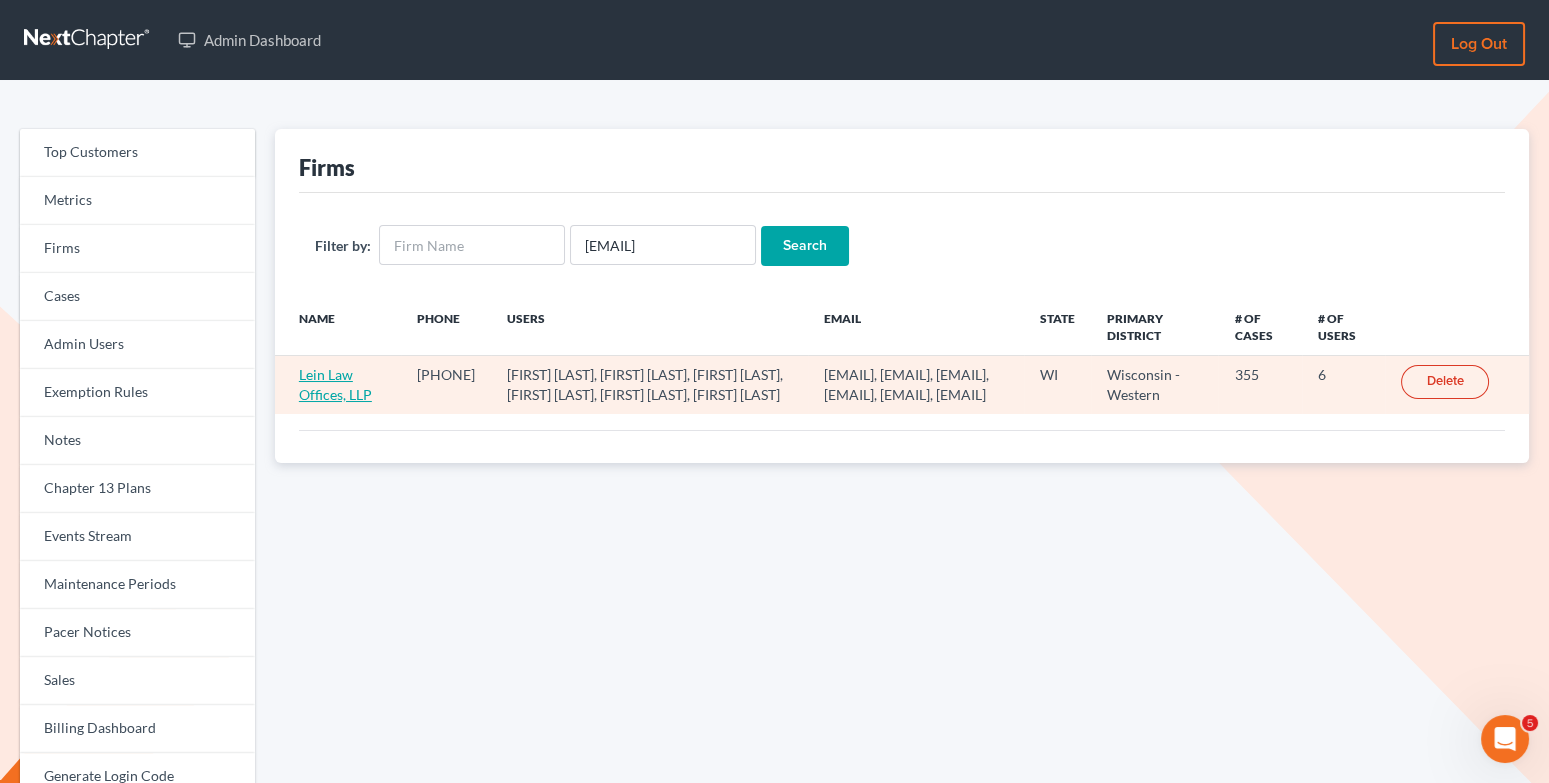 click on "Lein Law Offices, LLP" at bounding box center [335, 384] 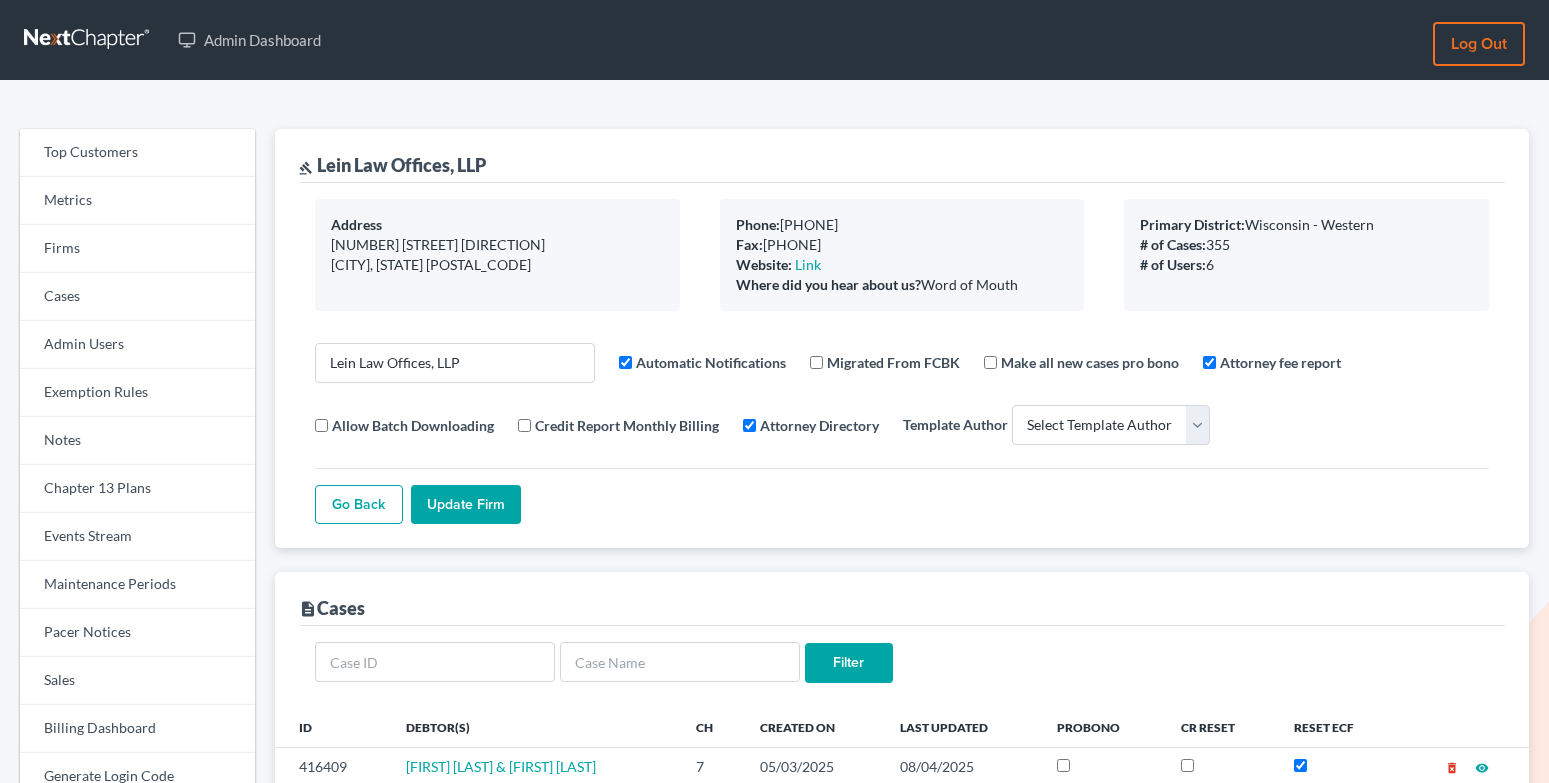 select 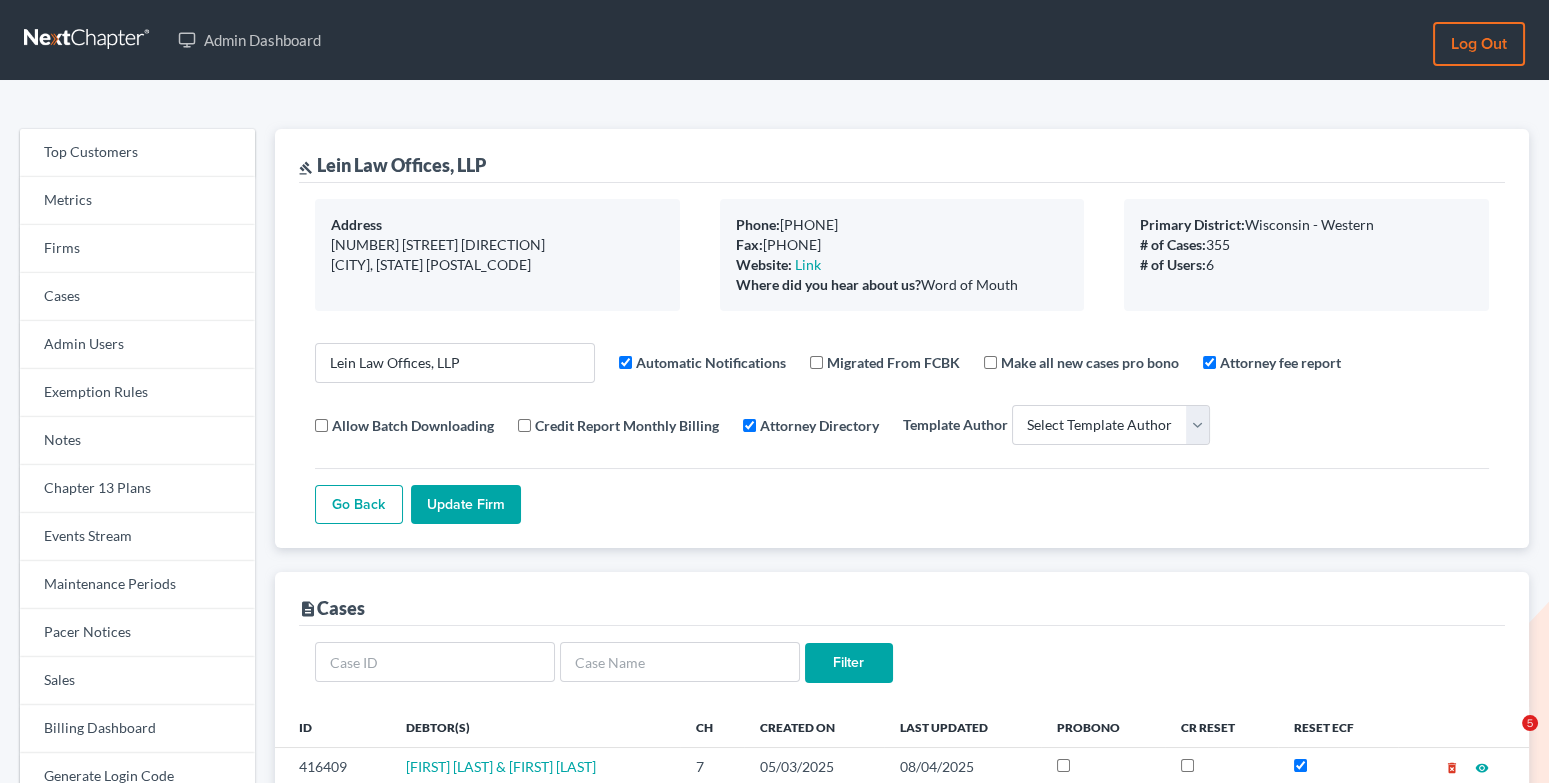 scroll, scrollTop: 174, scrollLeft: 0, axis: vertical 